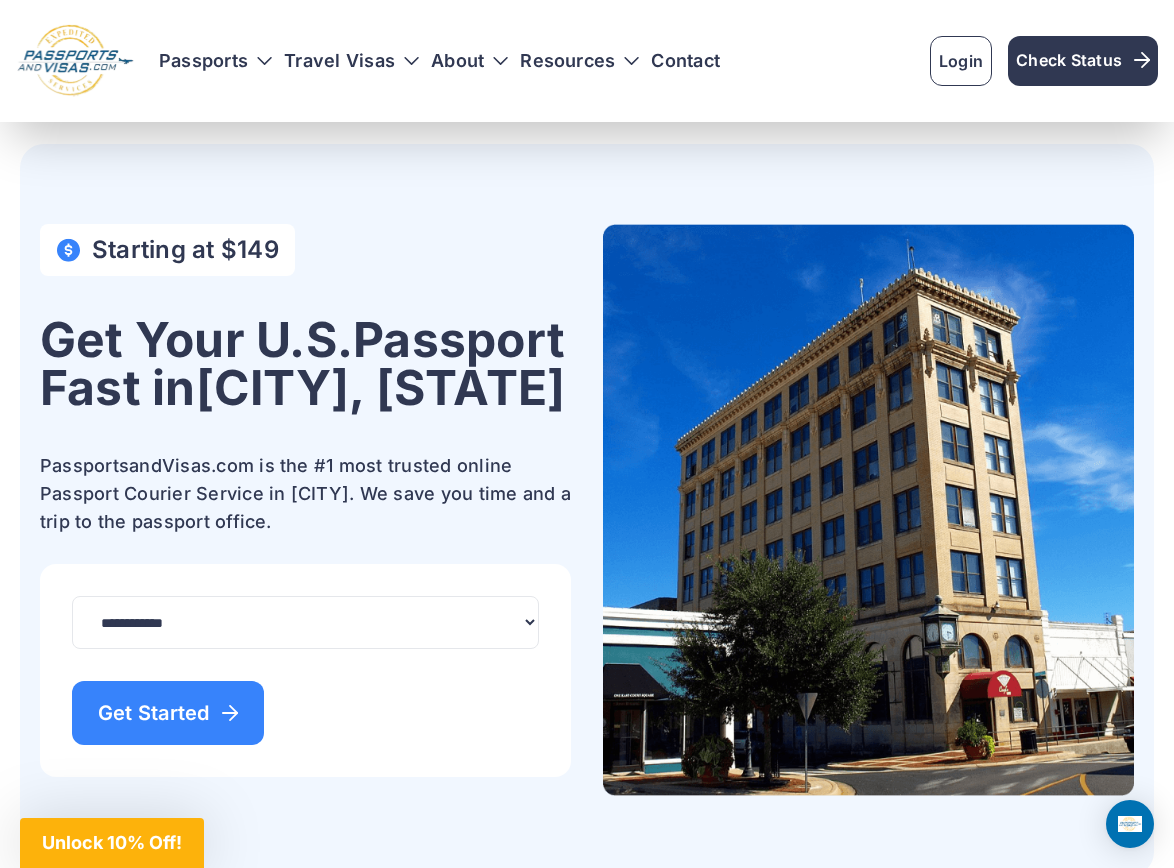 scroll, scrollTop: 1150, scrollLeft: 0, axis: vertical 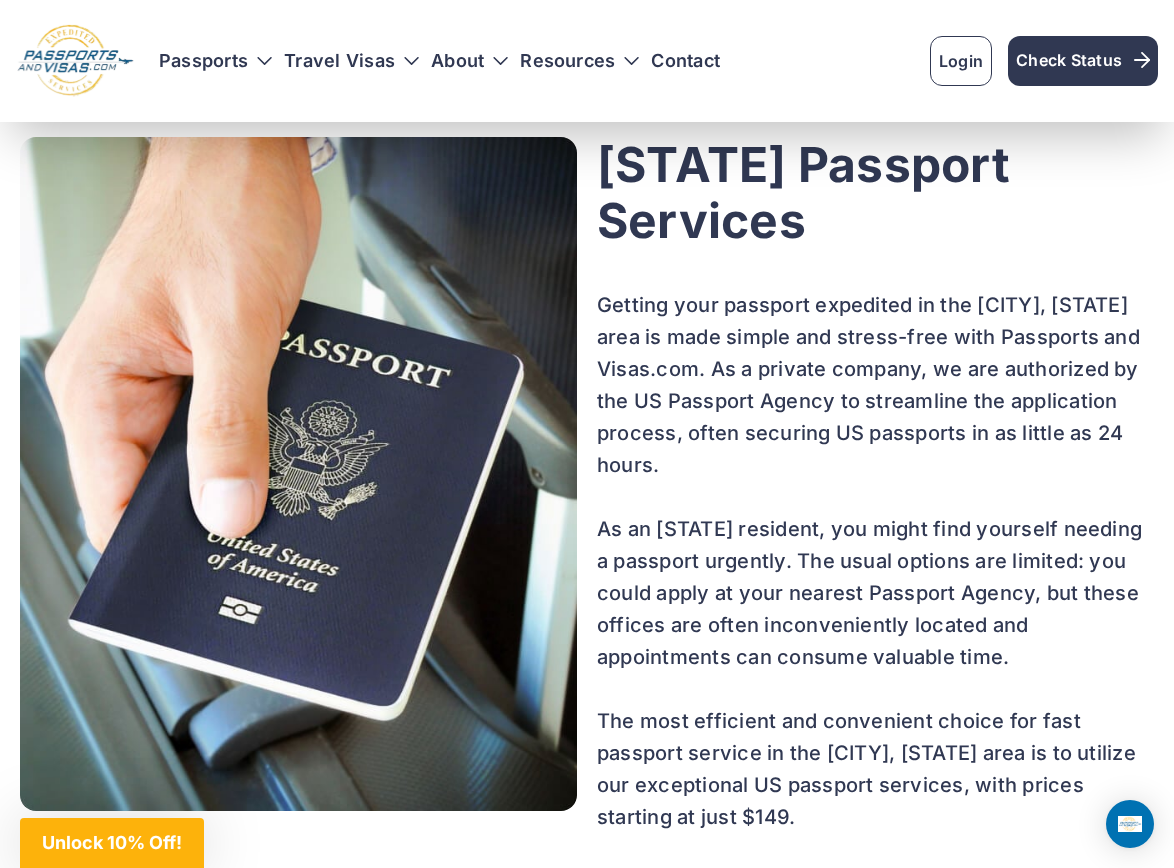 drag, startPoint x: 594, startPoint y: 310, endPoint x: 810, endPoint y: 370, distance: 224.1785 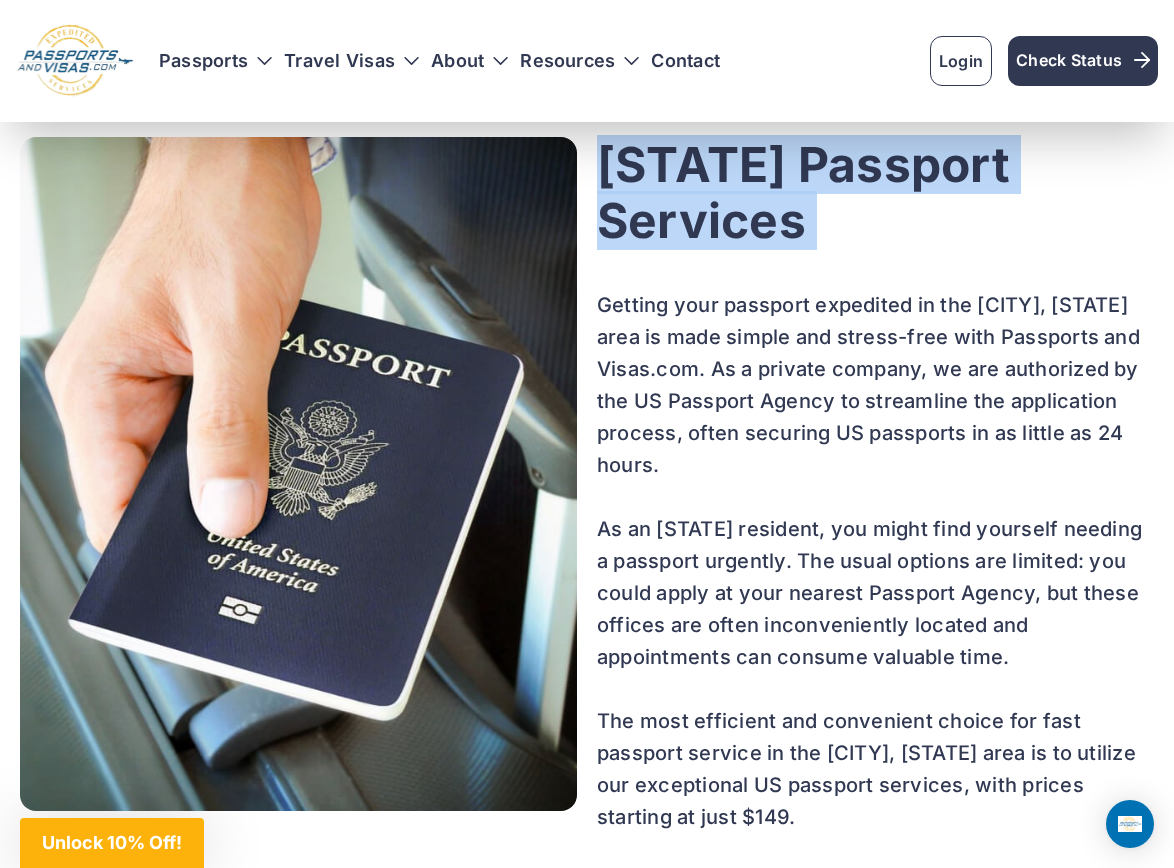 drag, startPoint x: 810, startPoint y: 370, endPoint x: 607, endPoint y: 313, distance: 210.85066 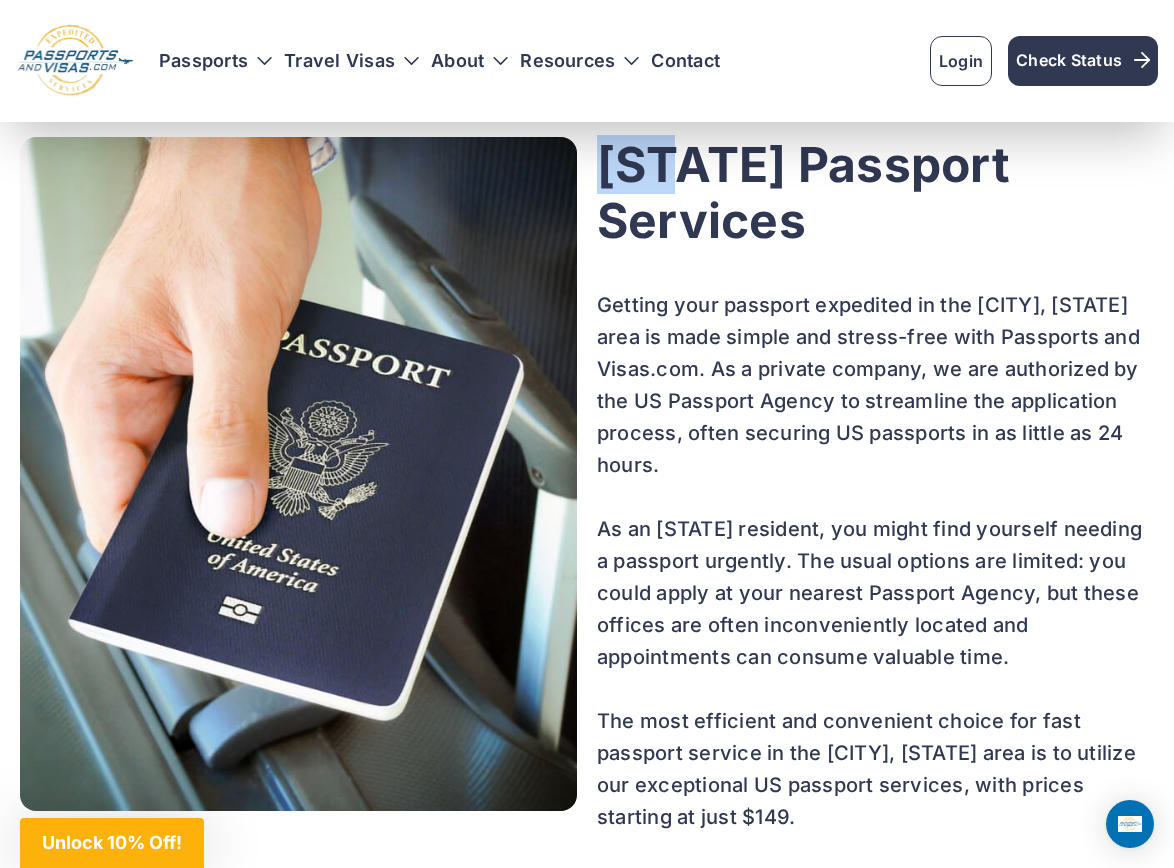 click on "[CITY] Passport Services" at bounding box center (875, 193) 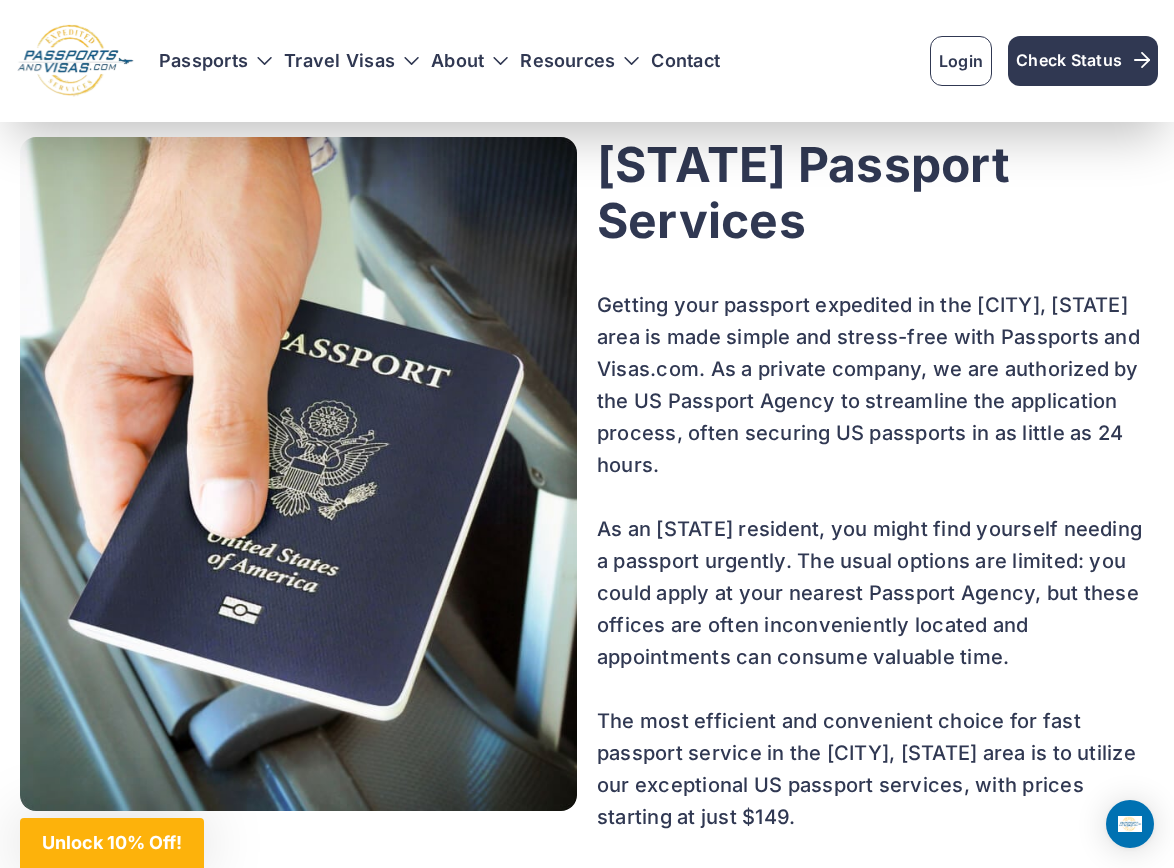 click on "[CITY] Passport Services" at bounding box center (875, 193) 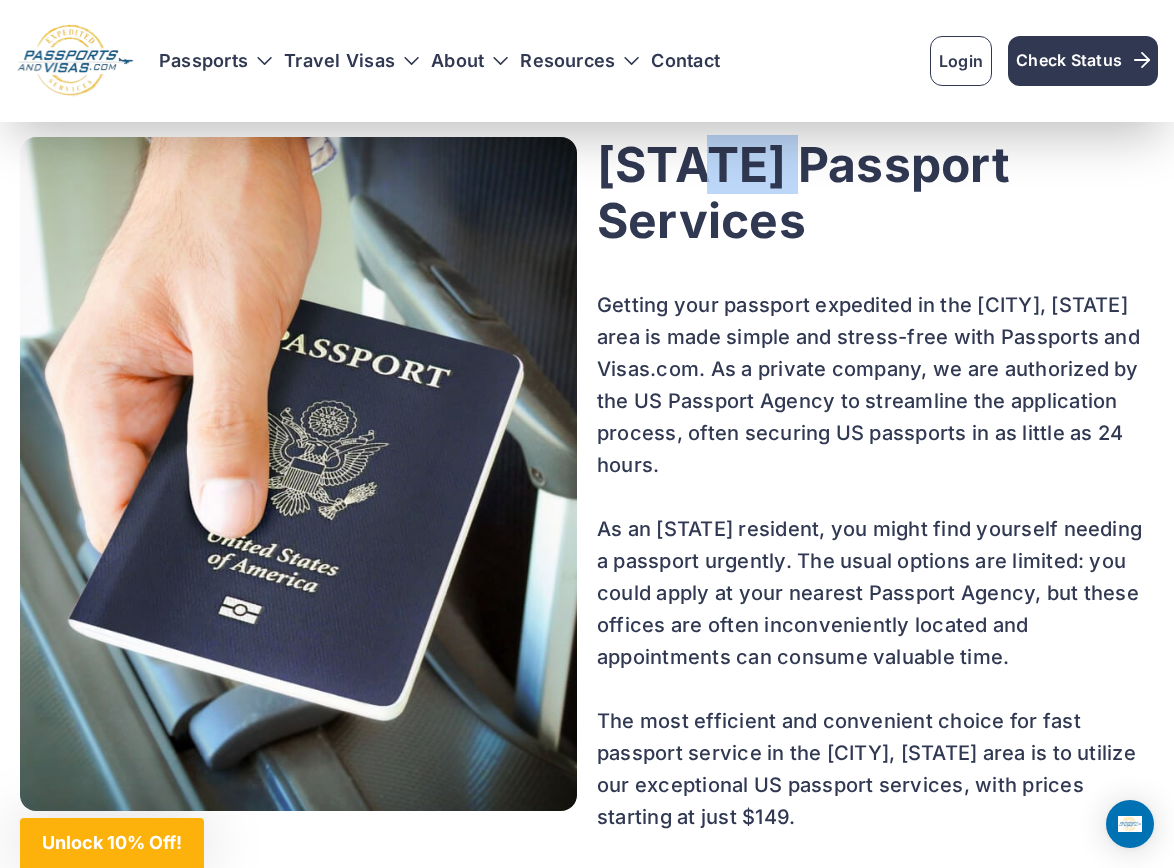 click on "[CITY] Passport Services" at bounding box center [875, 193] 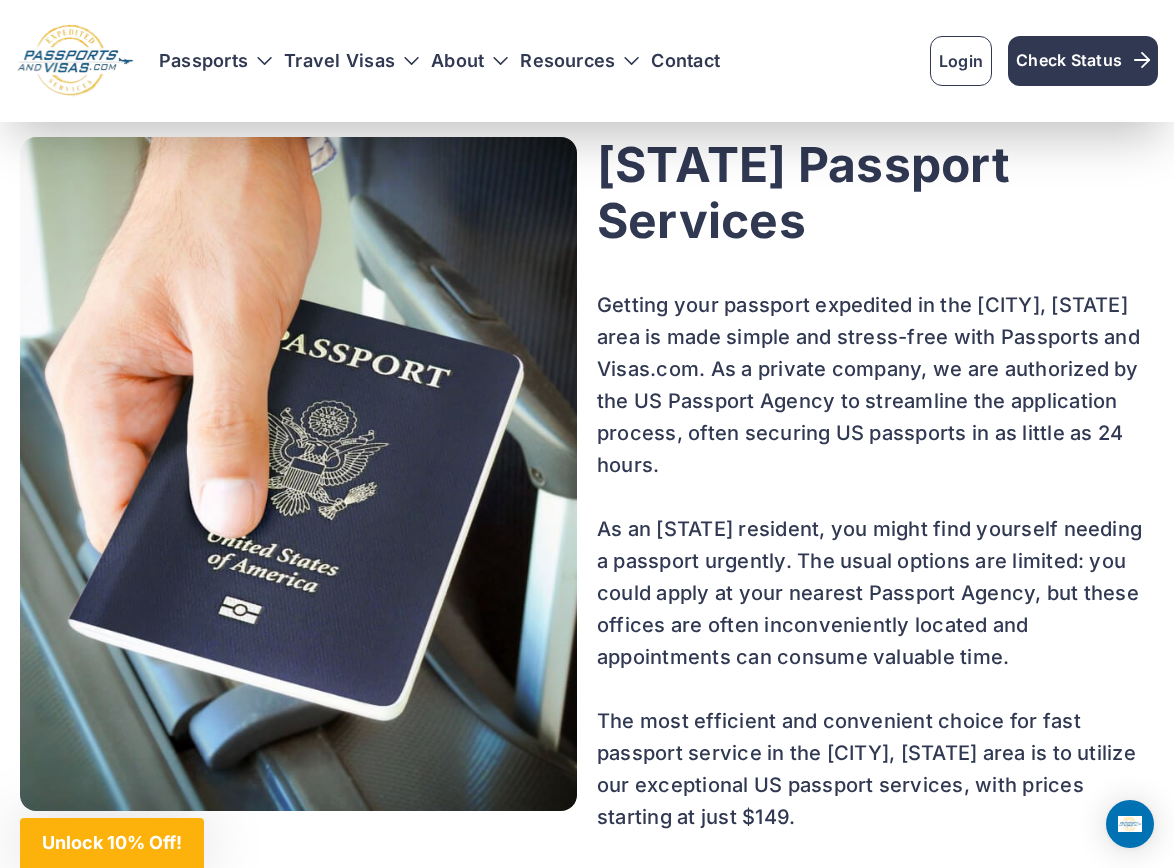 click on "[CITY] Passport Services" at bounding box center [875, 193] 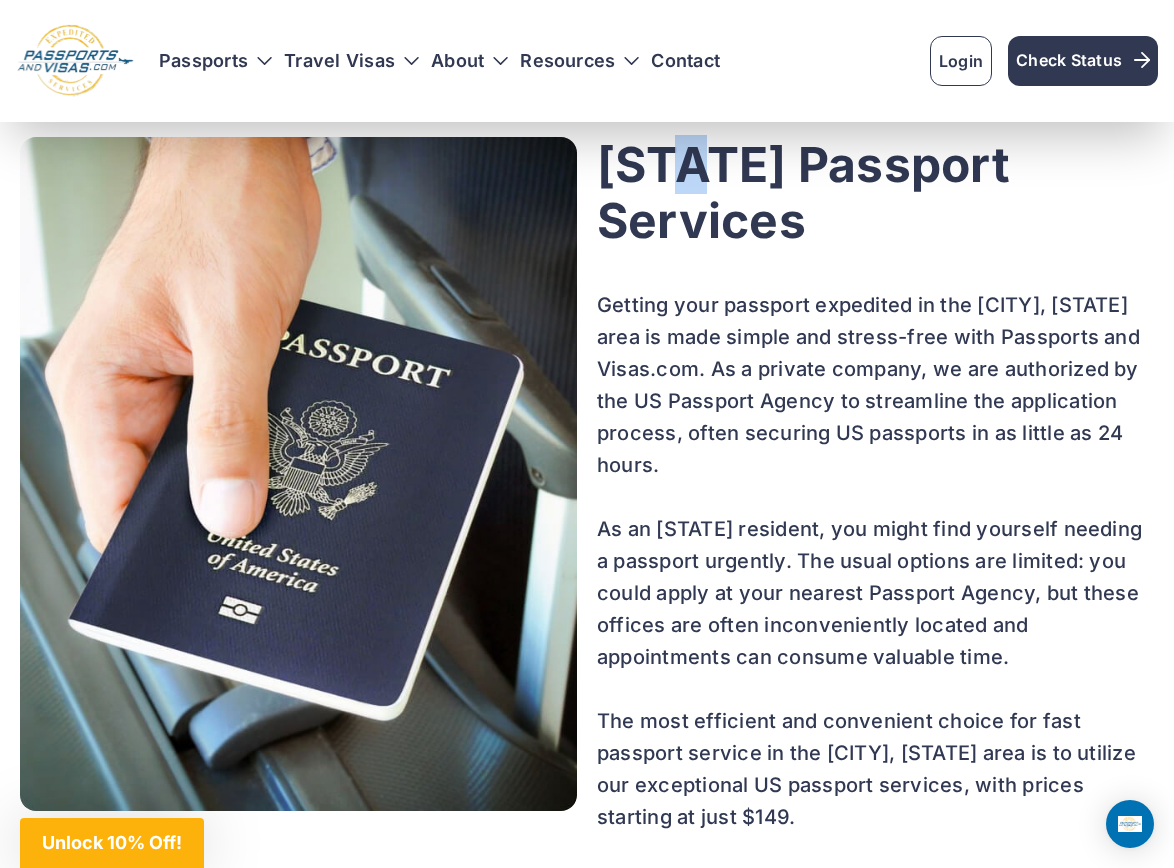 click on "[CITY] Passport Services" at bounding box center [875, 193] 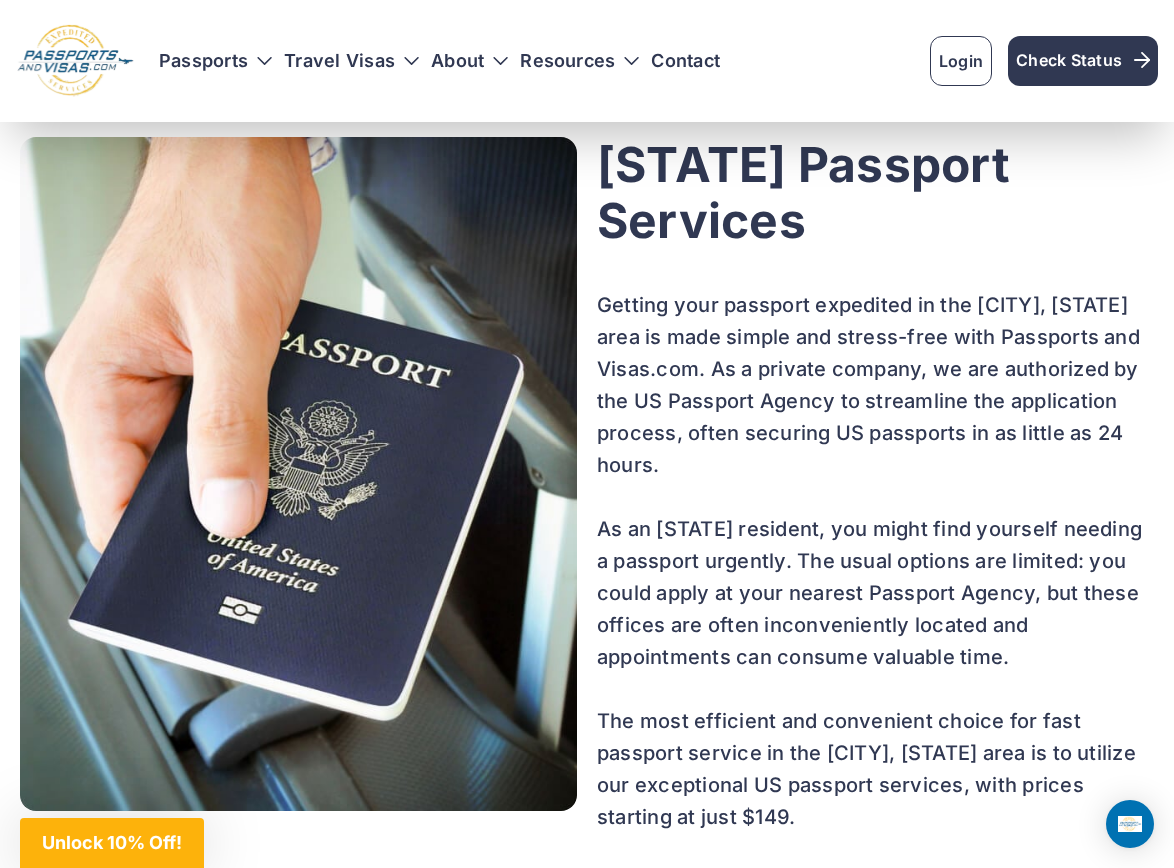 click on "[CITY] Passport Services" at bounding box center (875, 193) 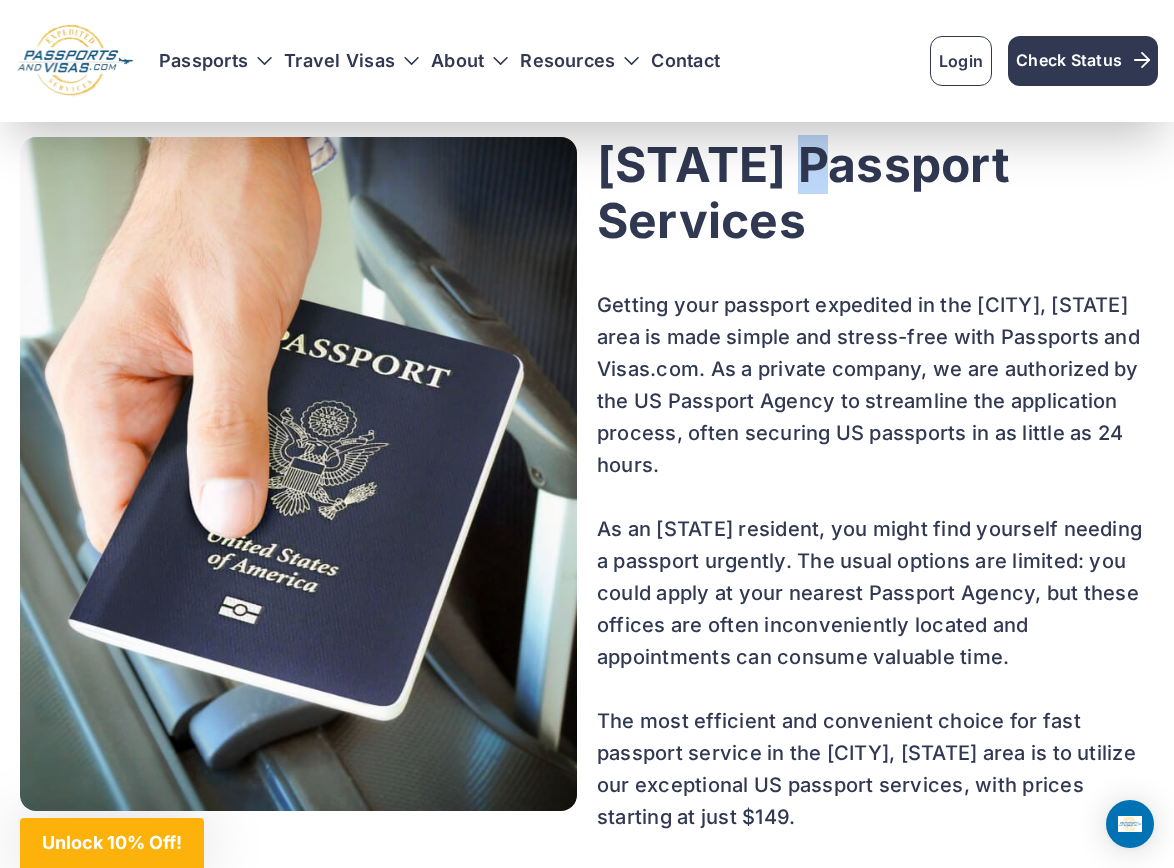 click on "[CITY] Passport Services" at bounding box center (875, 193) 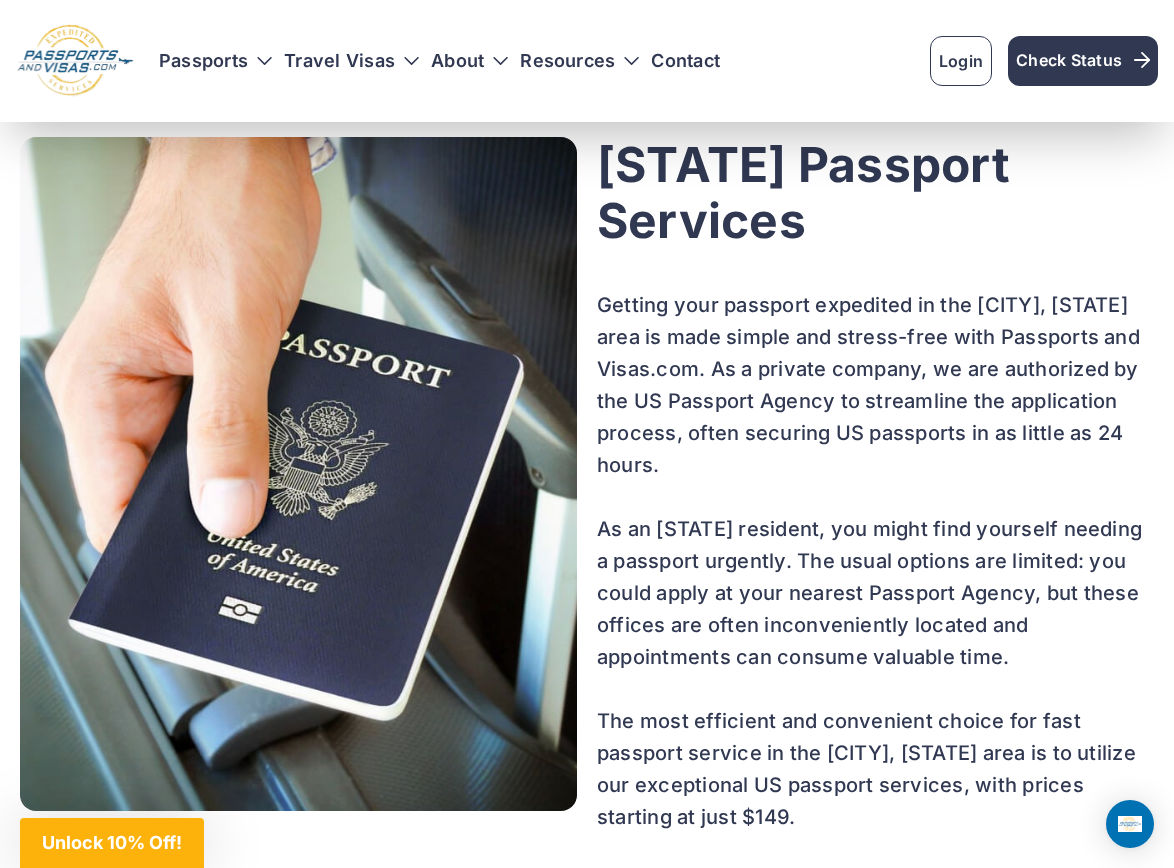 click on "[CITY] Passport Services" at bounding box center (875, 193) 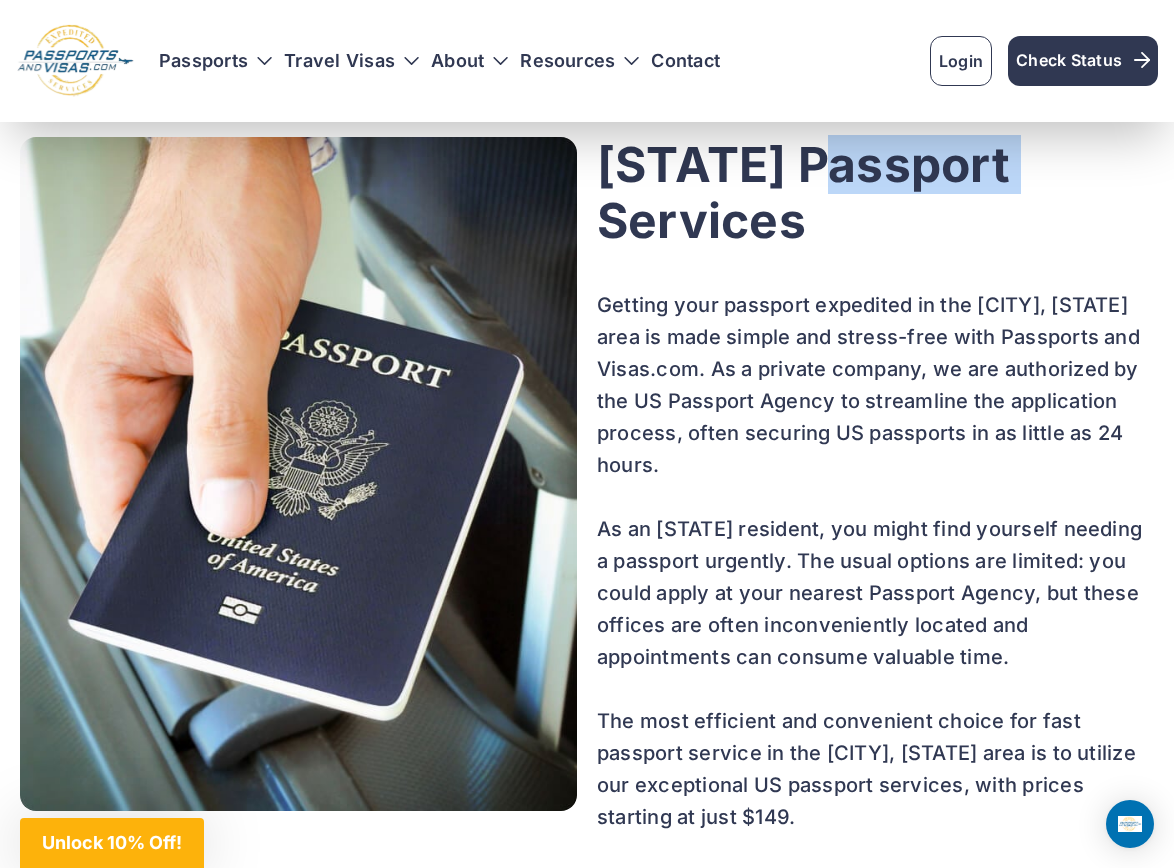 click on "[CITY] Passport Services" at bounding box center [875, 193] 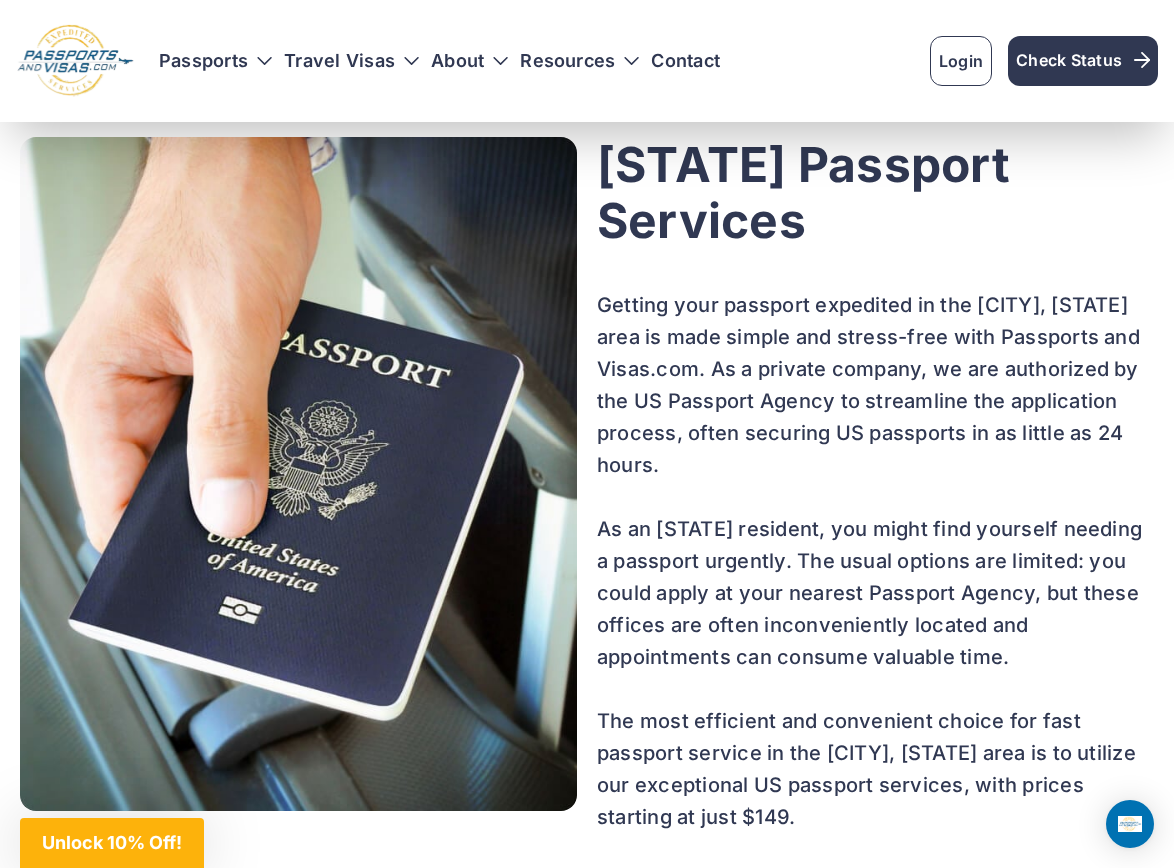 click on "[CITY] Passport Services" at bounding box center [875, 193] 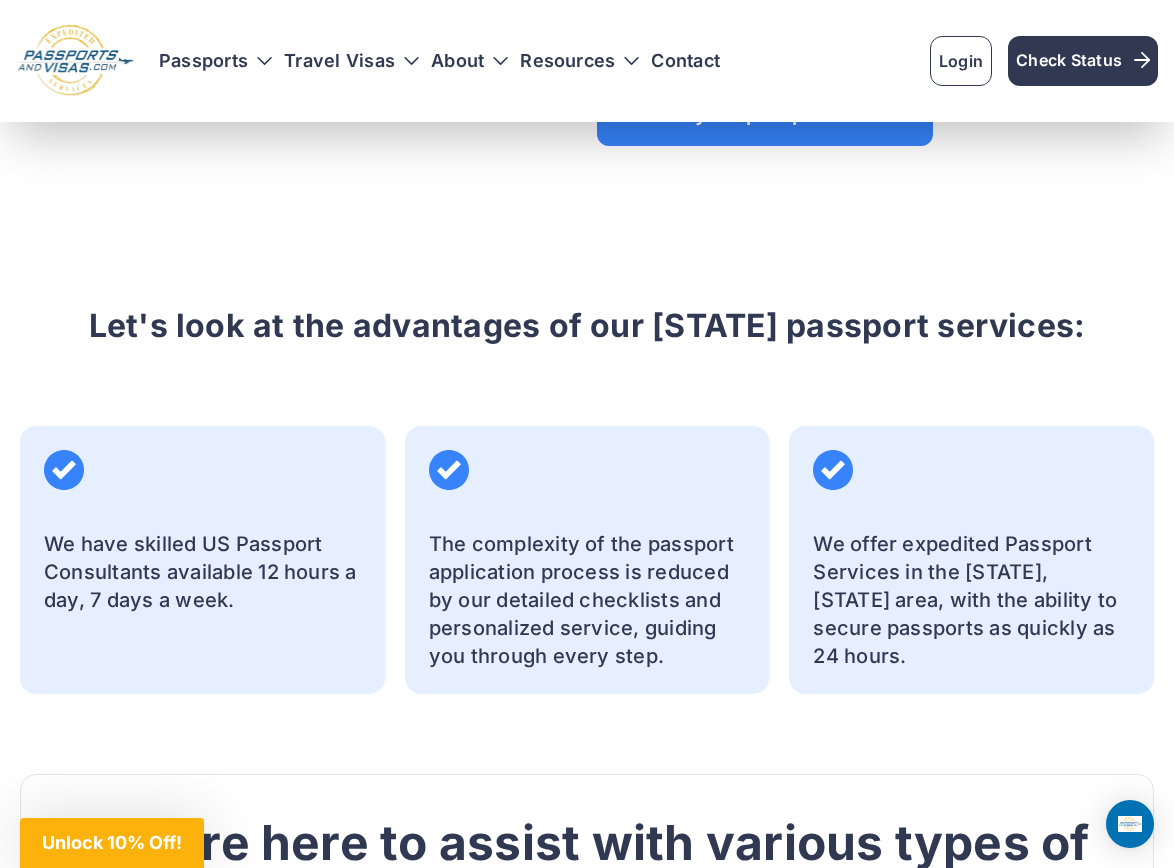scroll, scrollTop: 2134, scrollLeft: 0, axis: vertical 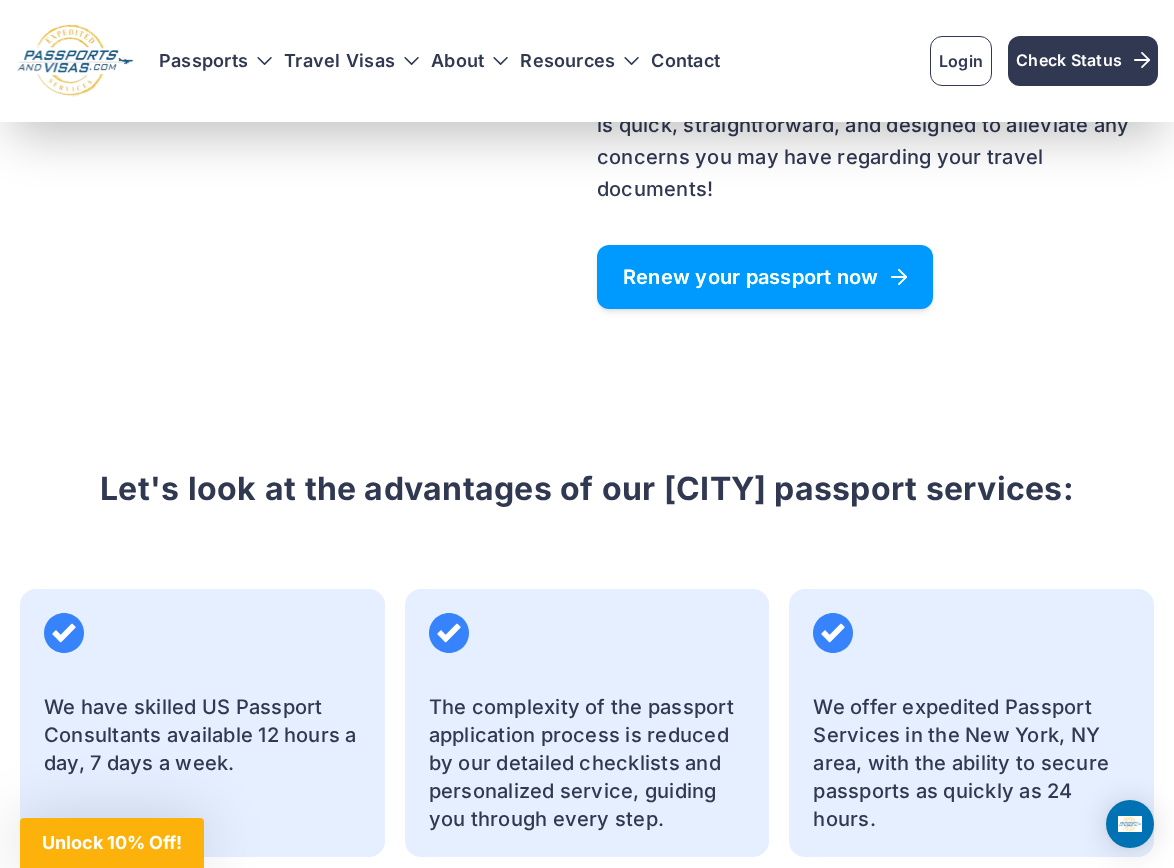 click on "Renew your passport now" at bounding box center (765, 277) 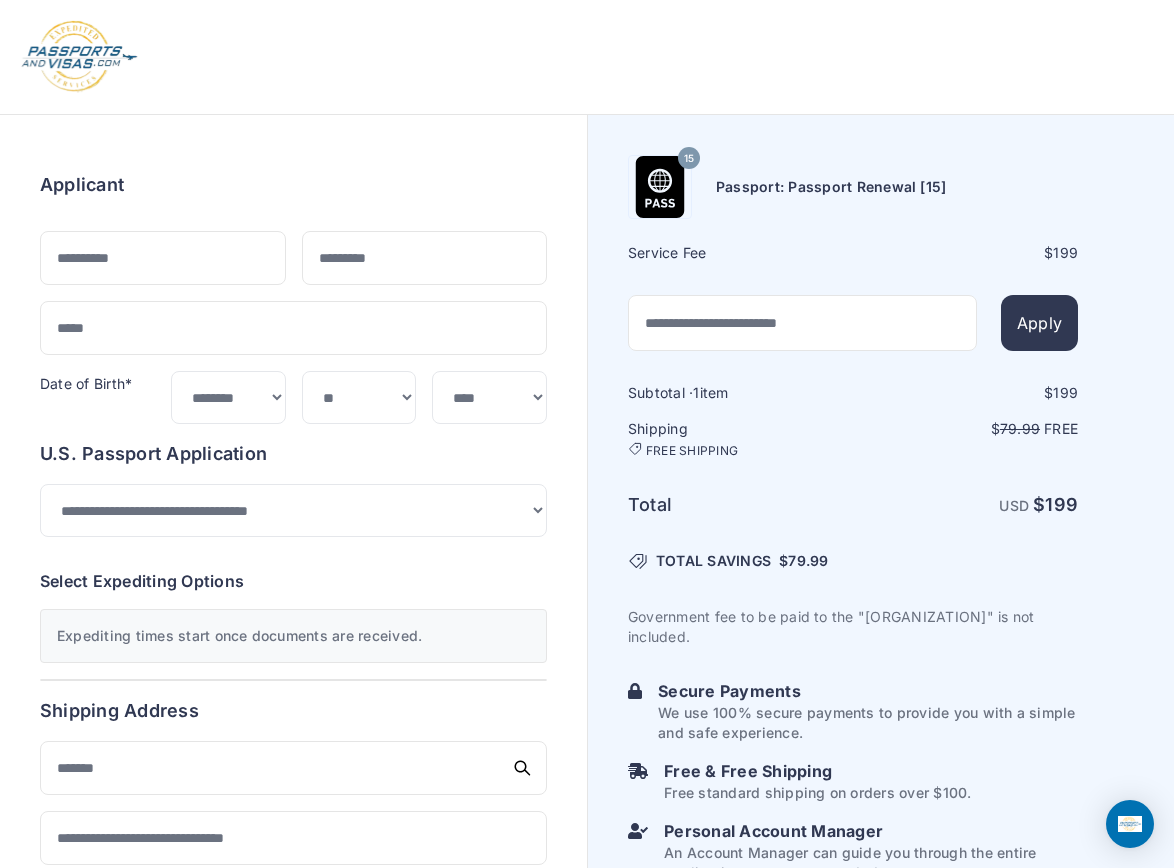 scroll, scrollTop: 0, scrollLeft: 0, axis: both 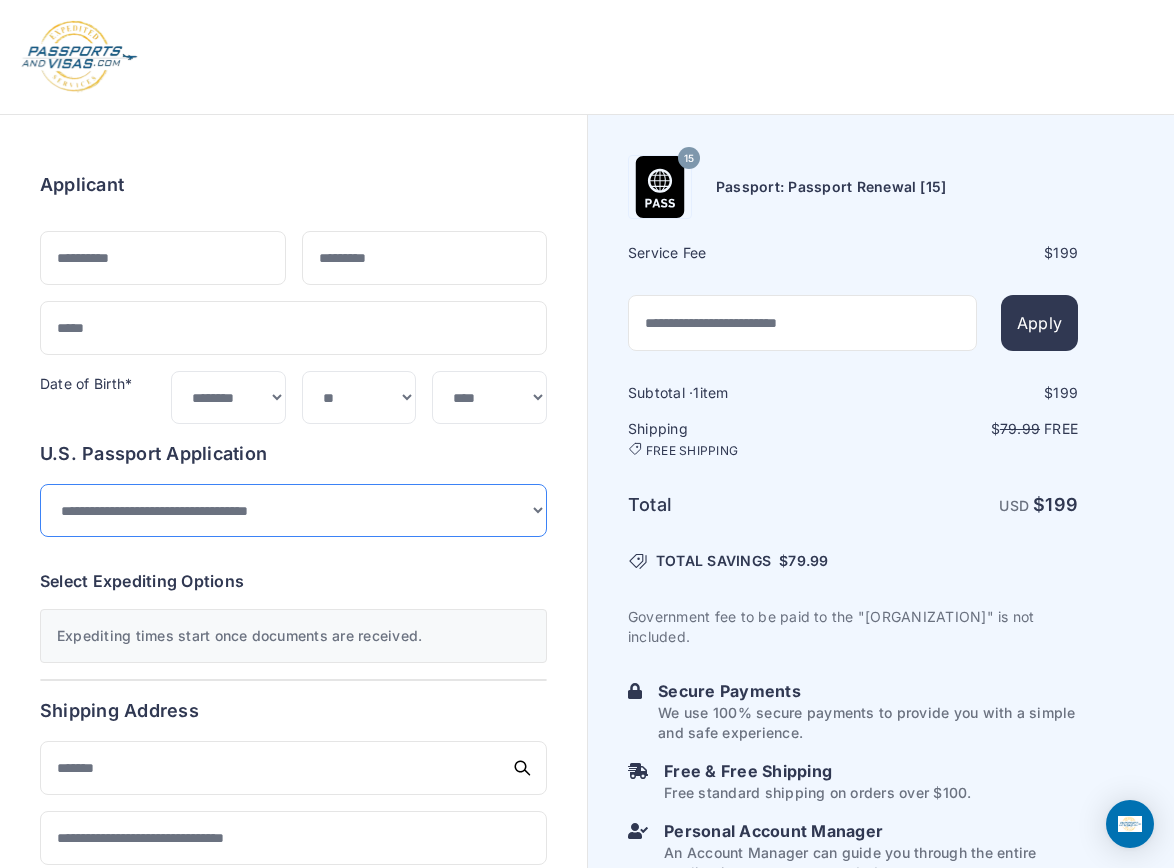 click on "**********" at bounding box center [293, 510] 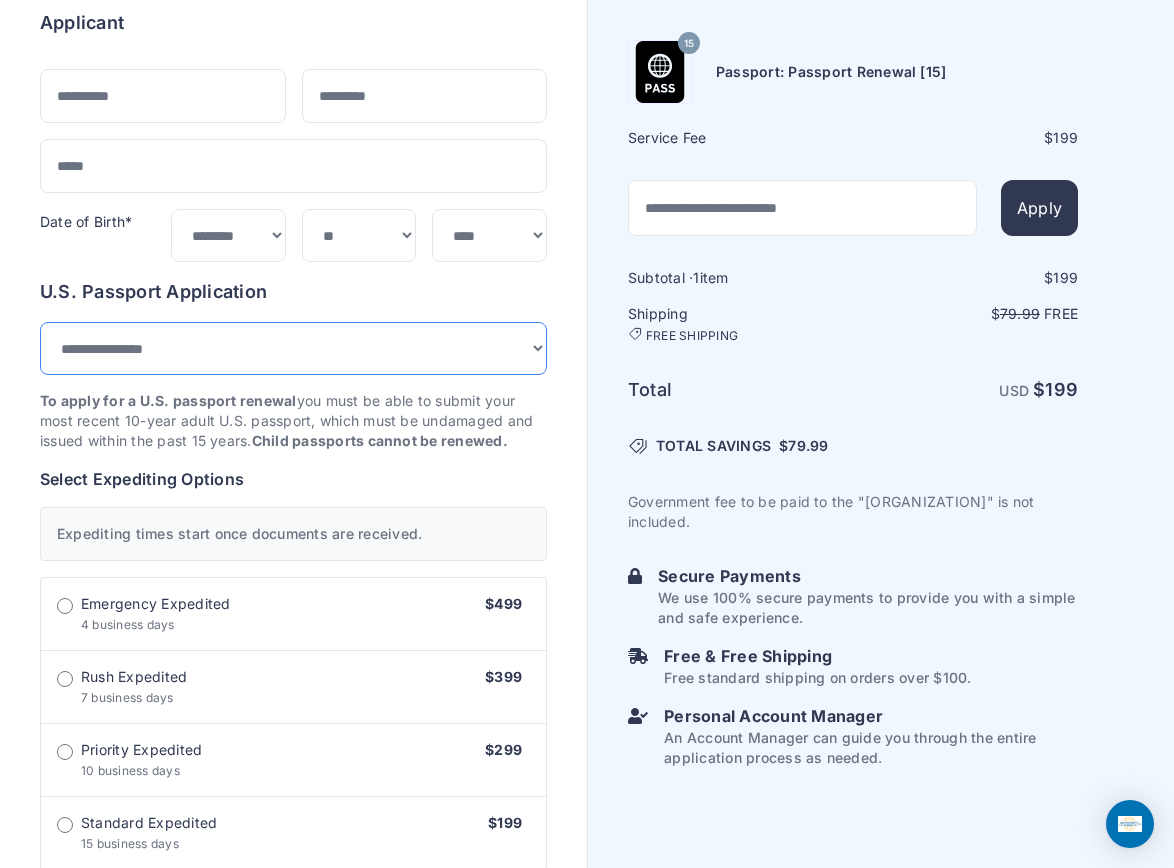 scroll, scrollTop: 163, scrollLeft: 0, axis: vertical 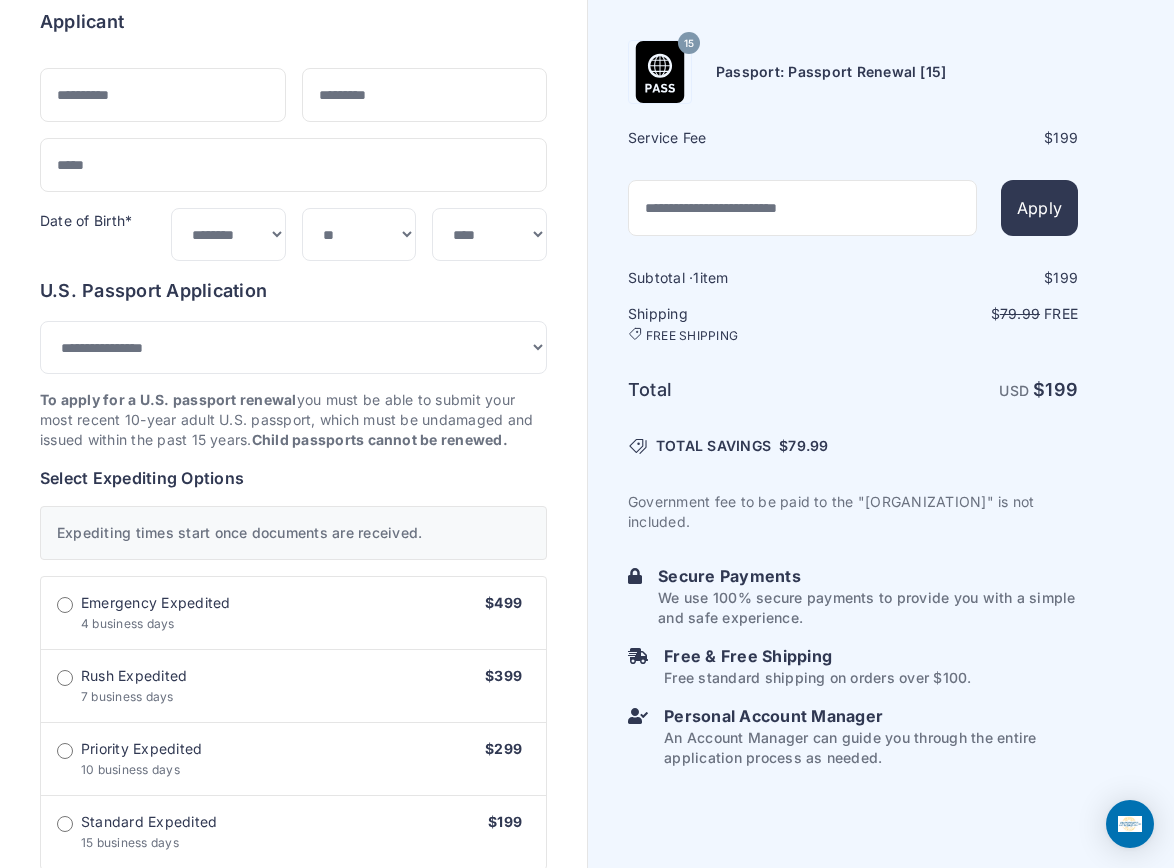 click on "Emergency Expedited
4 business days" at bounding box center [156, 613] 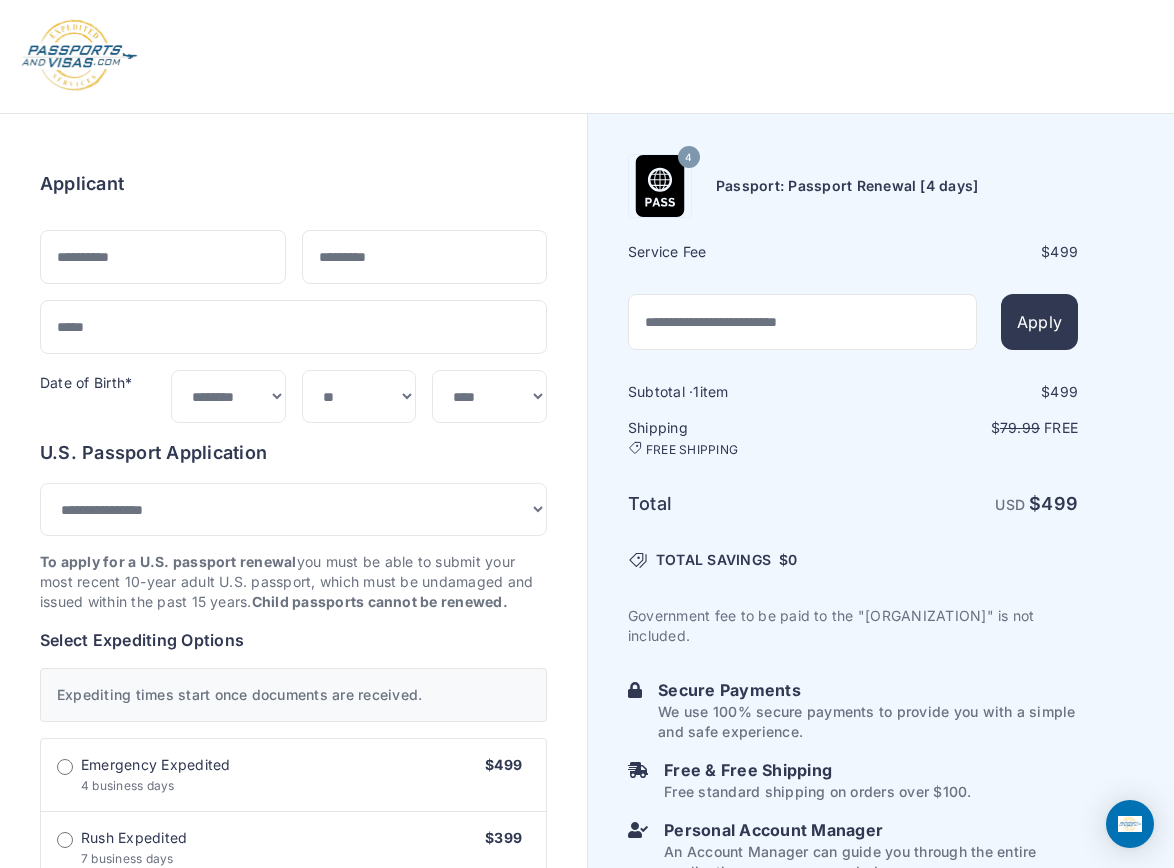 scroll, scrollTop: 0, scrollLeft: 0, axis: both 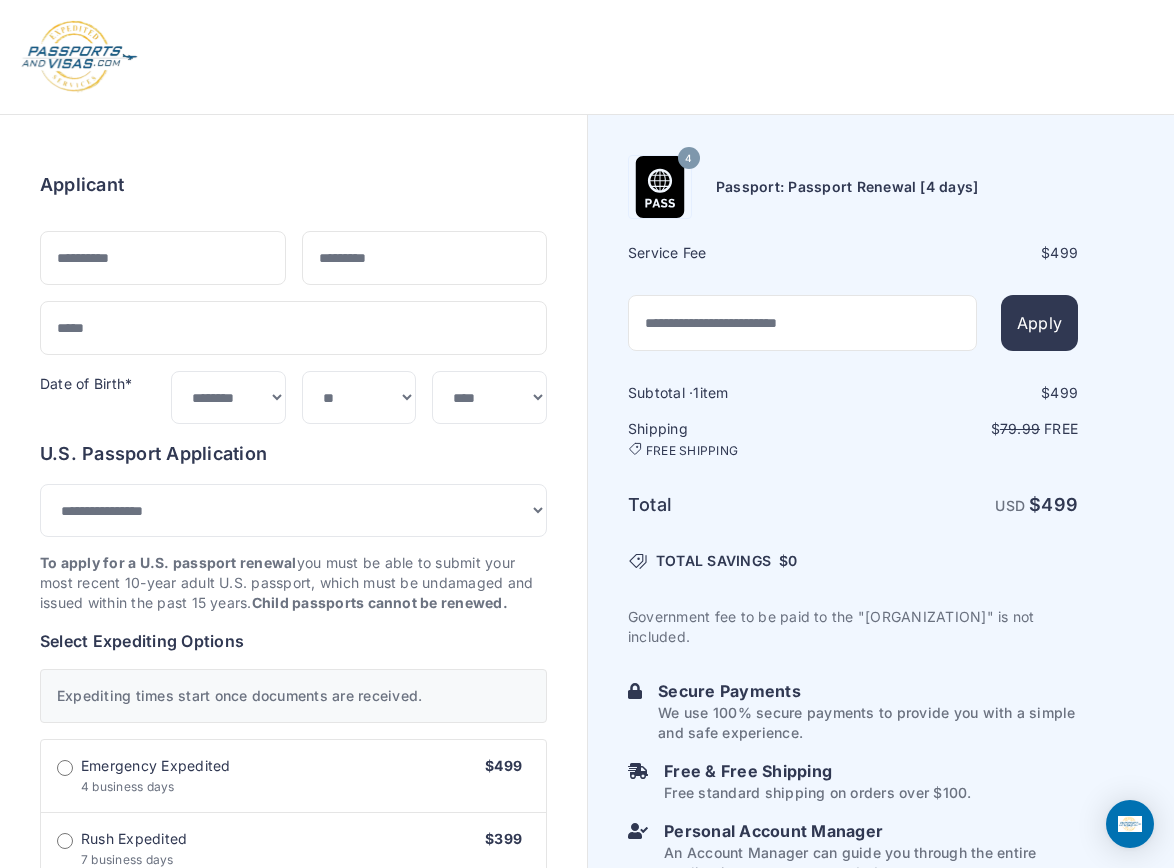 click at bounding box center [79, 57] 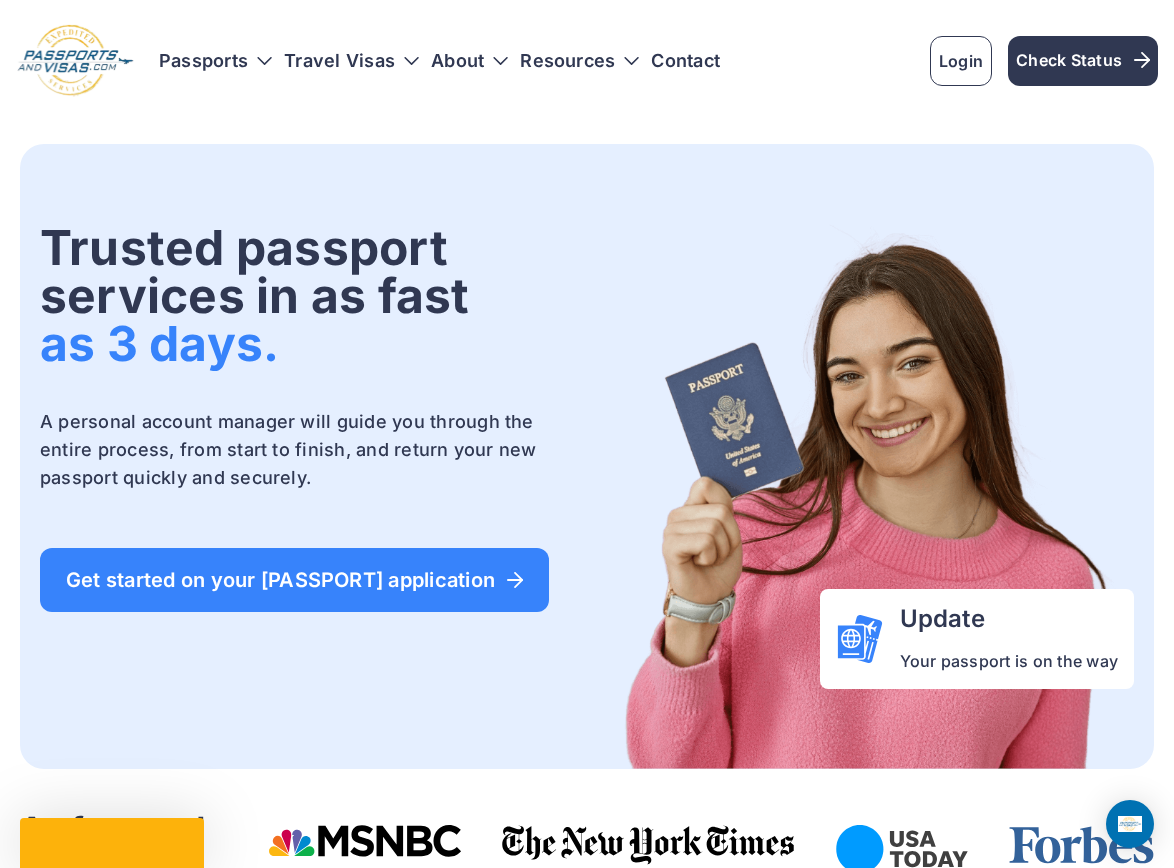 scroll, scrollTop: 0, scrollLeft: 0, axis: both 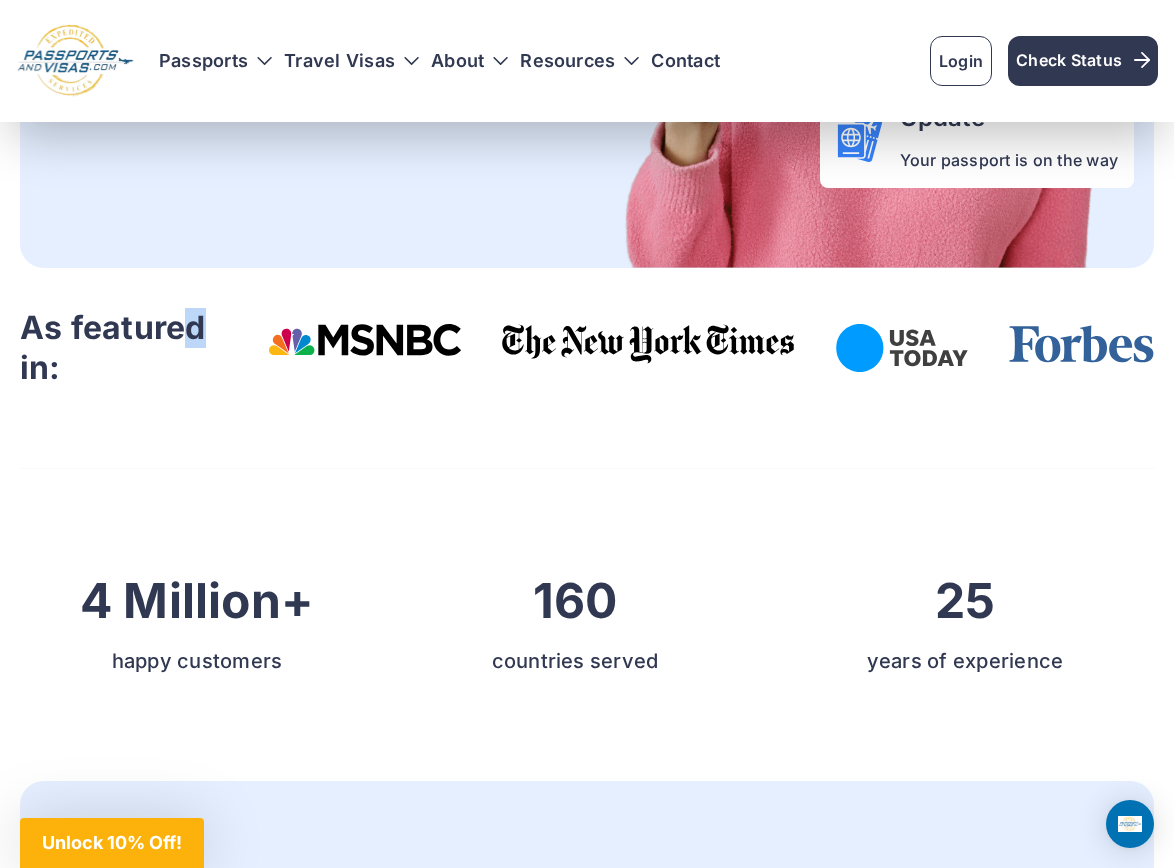 drag, startPoint x: 185, startPoint y: 328, endPoint x: 202, endPoint y: 328, distance: 17 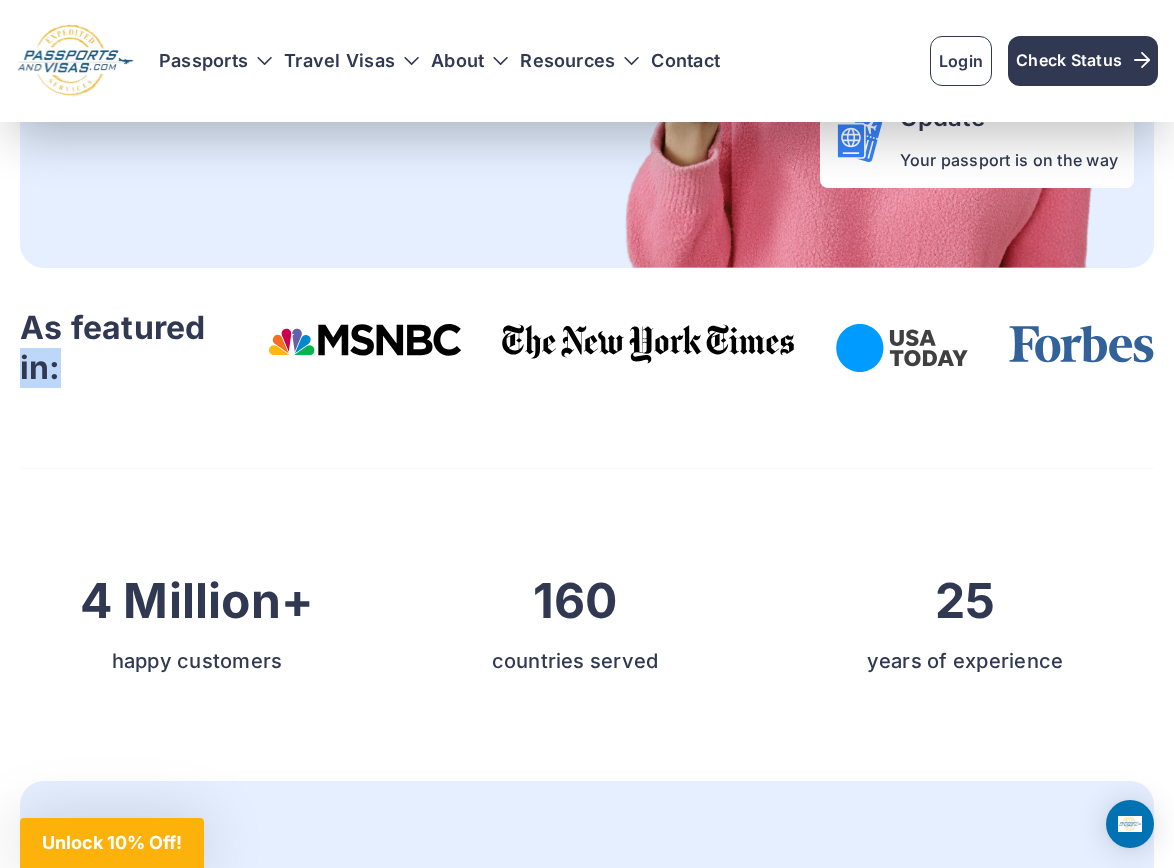 drag, startPoint x: 59, startPoint y: 373, endPoint x: 15, endPoint y: 373, distance: 44 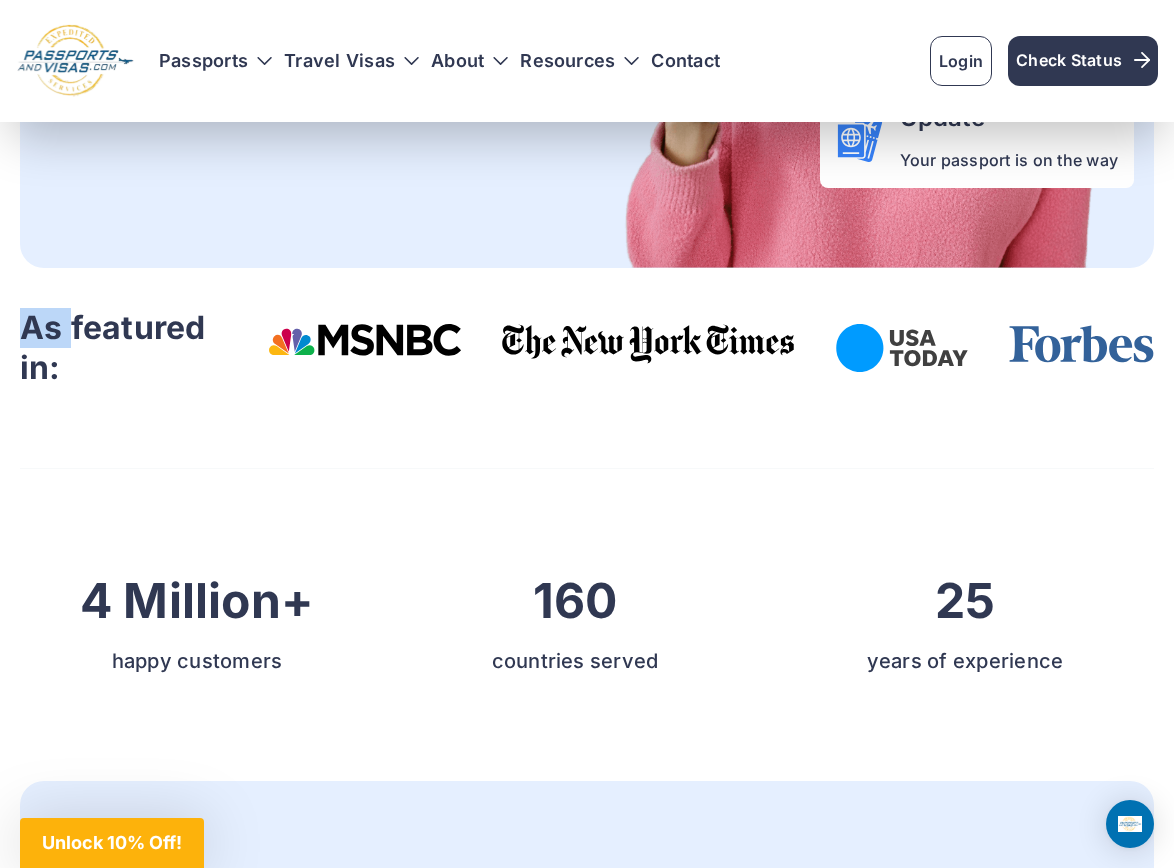 drag, startPoint x: 17, startPoint y: 331, endPoint x: 67, endPoint y: 332, distance: 50.01 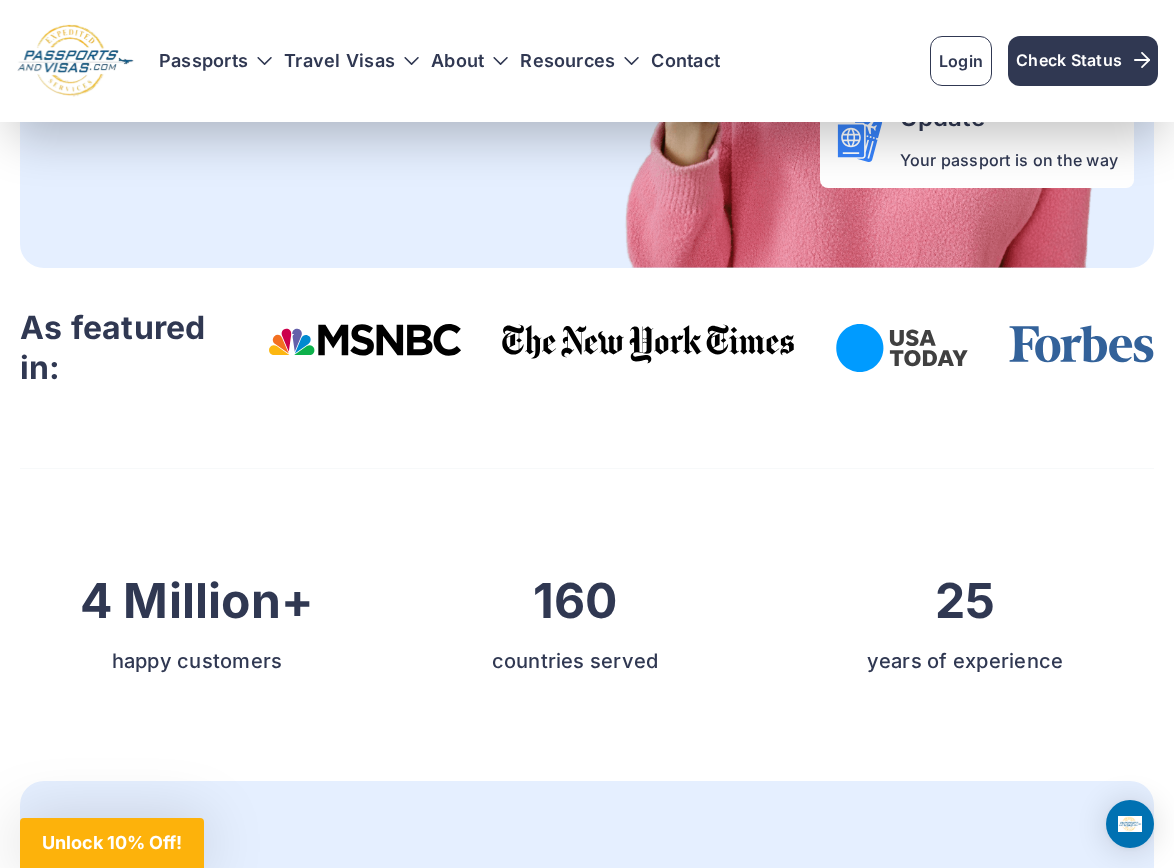 click on "As featured in:" at bounding box center [136, 348] 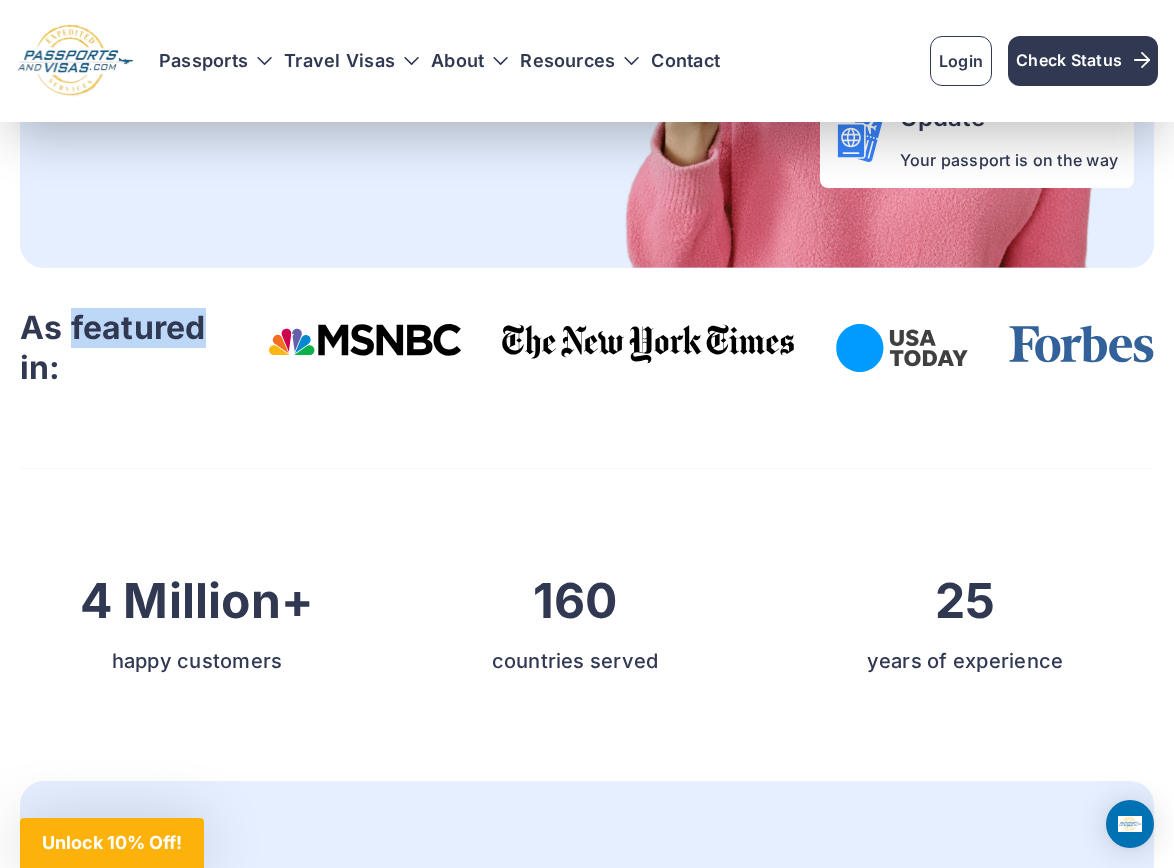 click on "As featured in:" at bounding box center (136, 348) 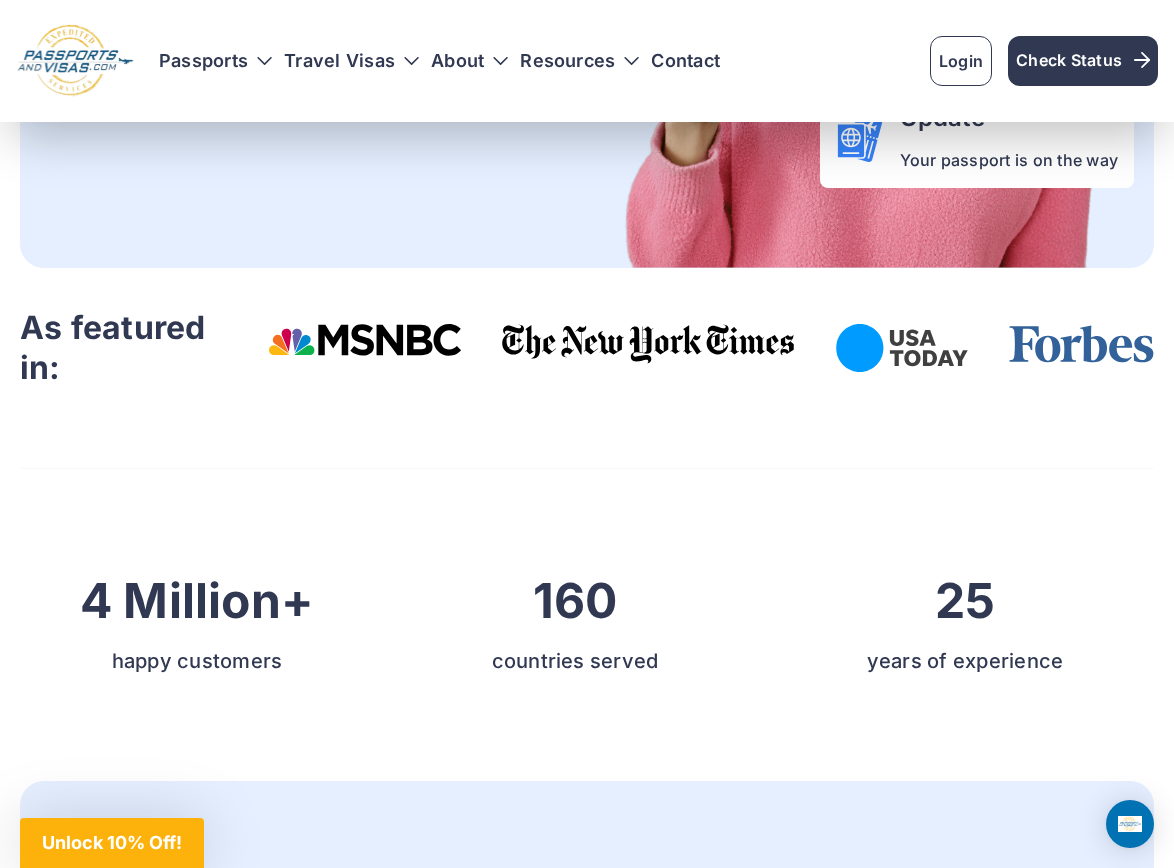 click on "As featured in:" at bounding box center (587, 348) 